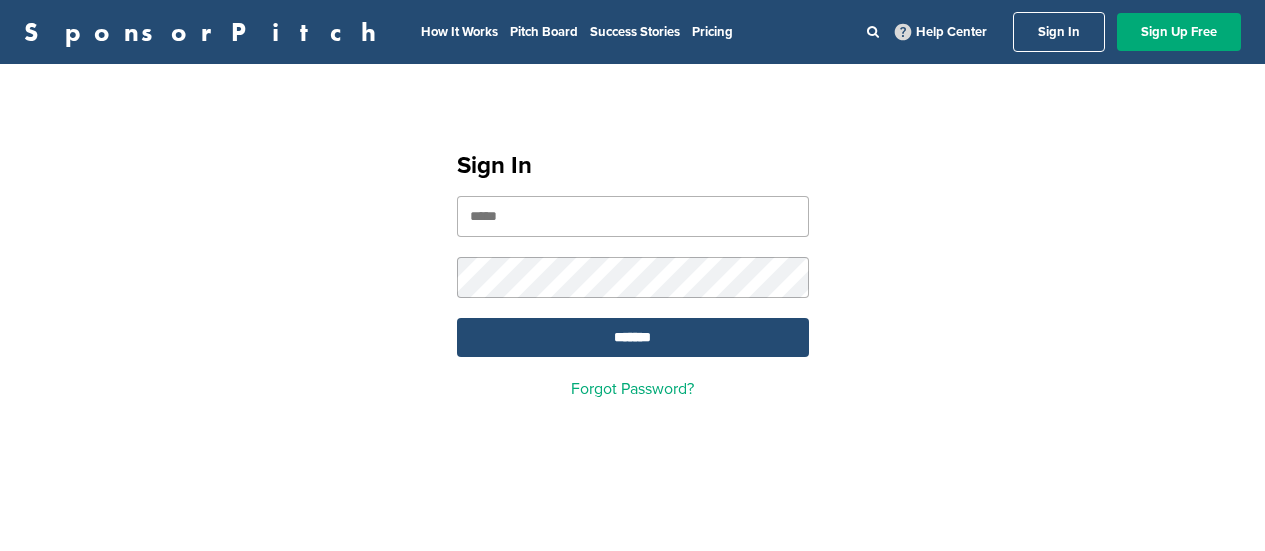 scroll, scrollTop: 0, scrollLeft: 0, axis: both 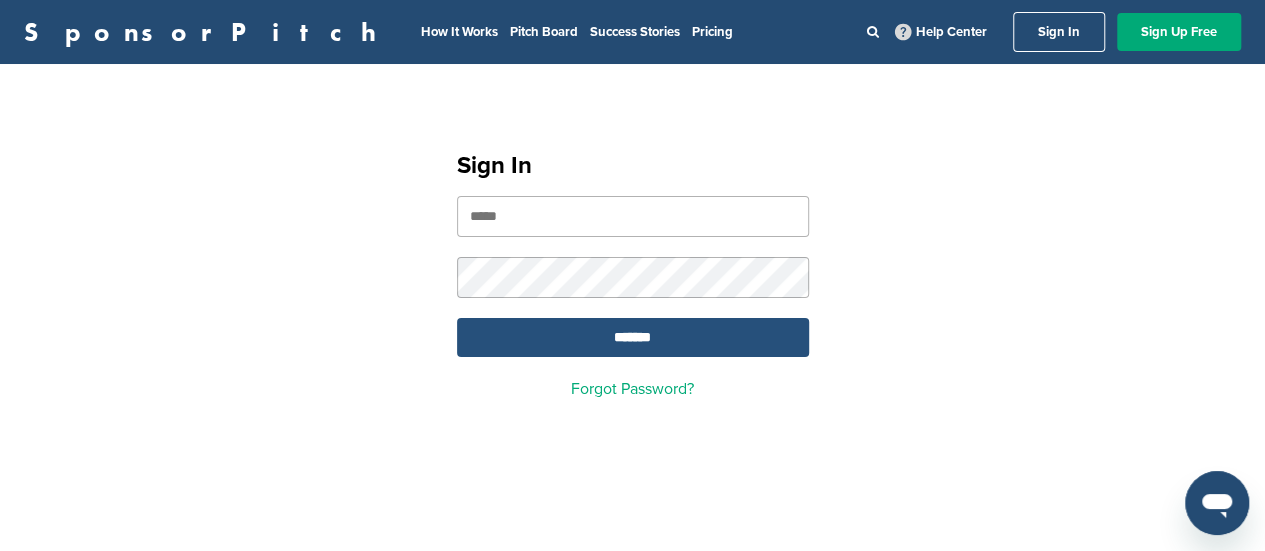 type on "**********" 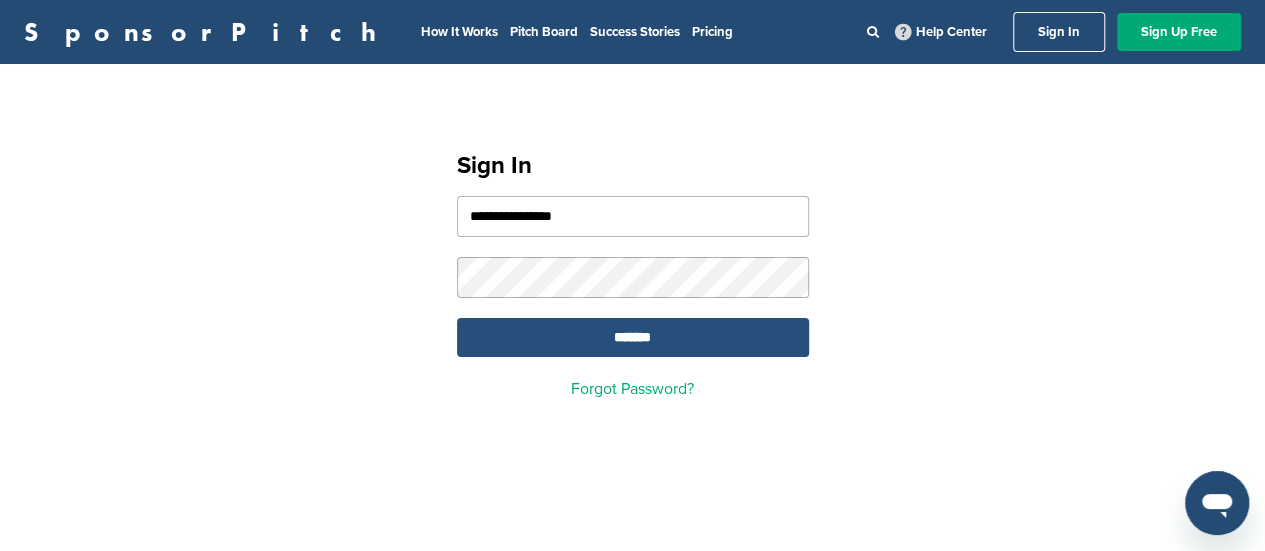 click on "*******" at bounding box center [633, 337] 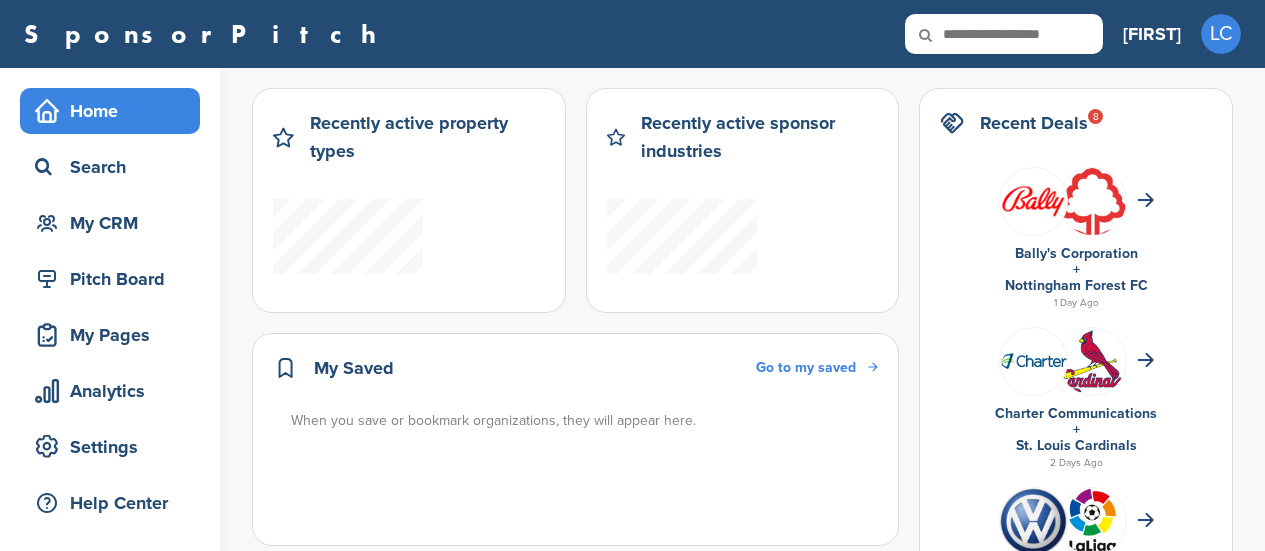 scroll, scrollTop: 0, scrollLeft: 0, axis: both 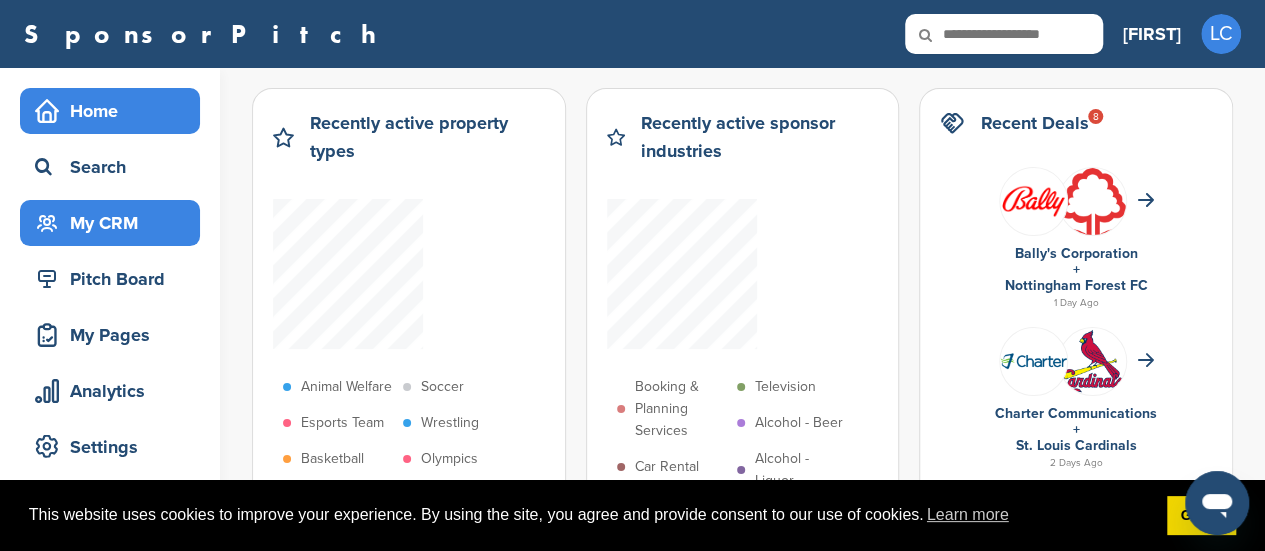 click on "My CRM" at bounding box center [115, 223] 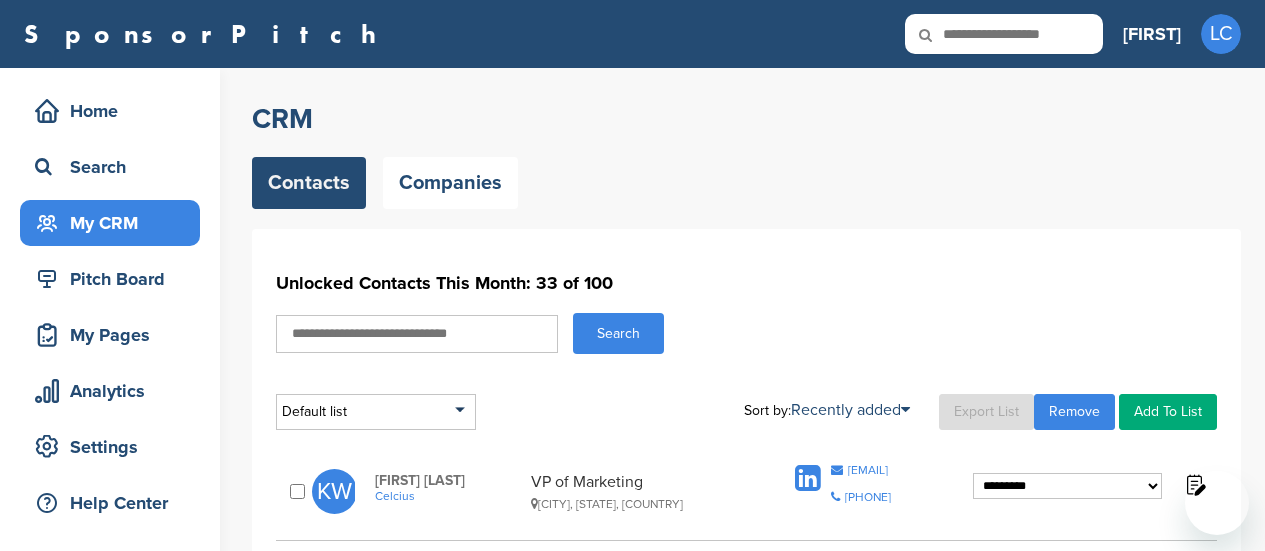 scroll, scrollTop: 0, scrollLeft: 0, axis: both 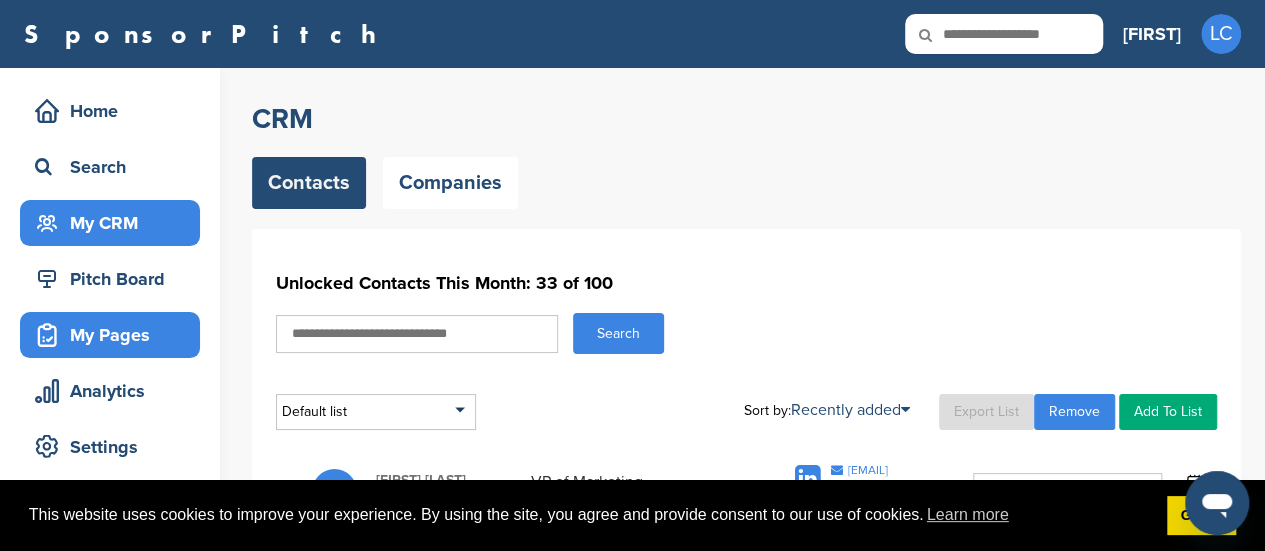 click on "My Pages" at bounding box center [115, 335] 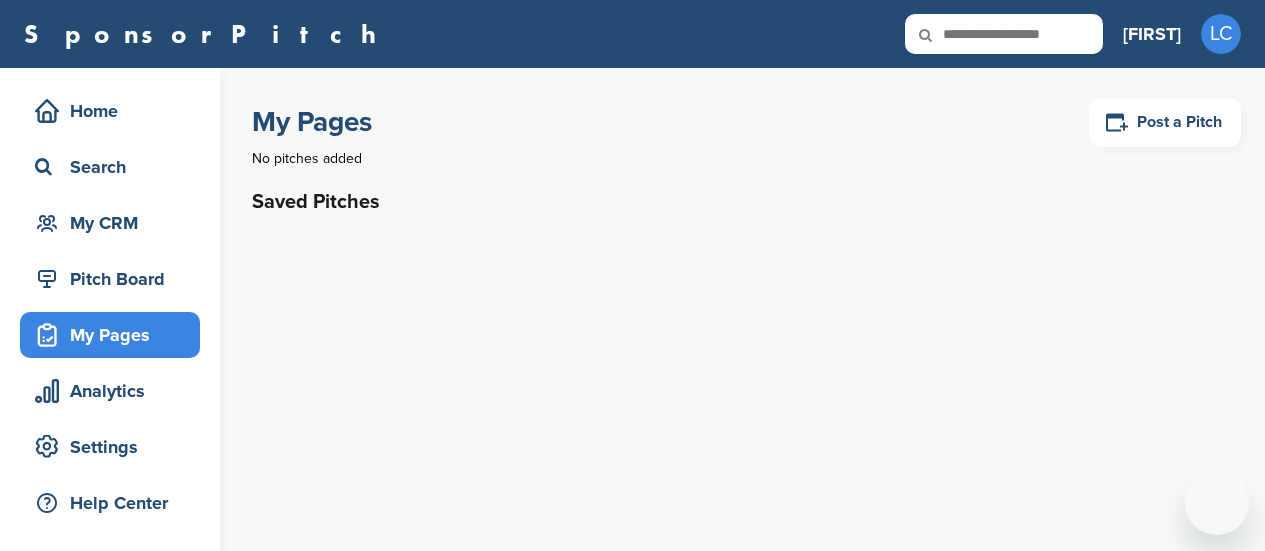 scroll, scrollTop: 0, scrollLeft: 0, axis: both 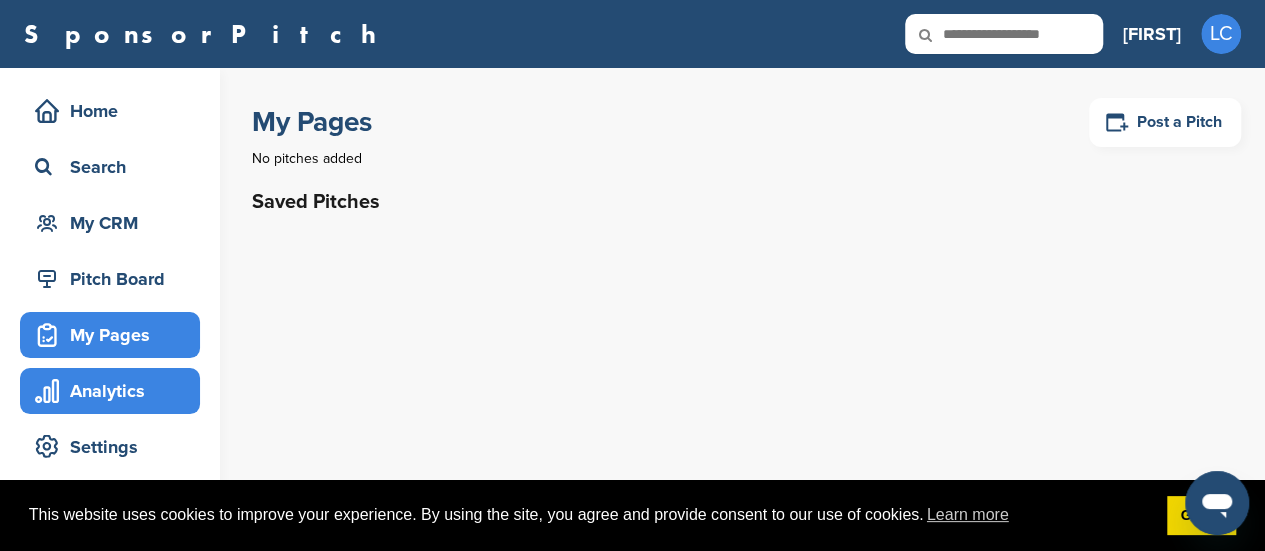 click on "Analytics" at bounding box center (115, 391) 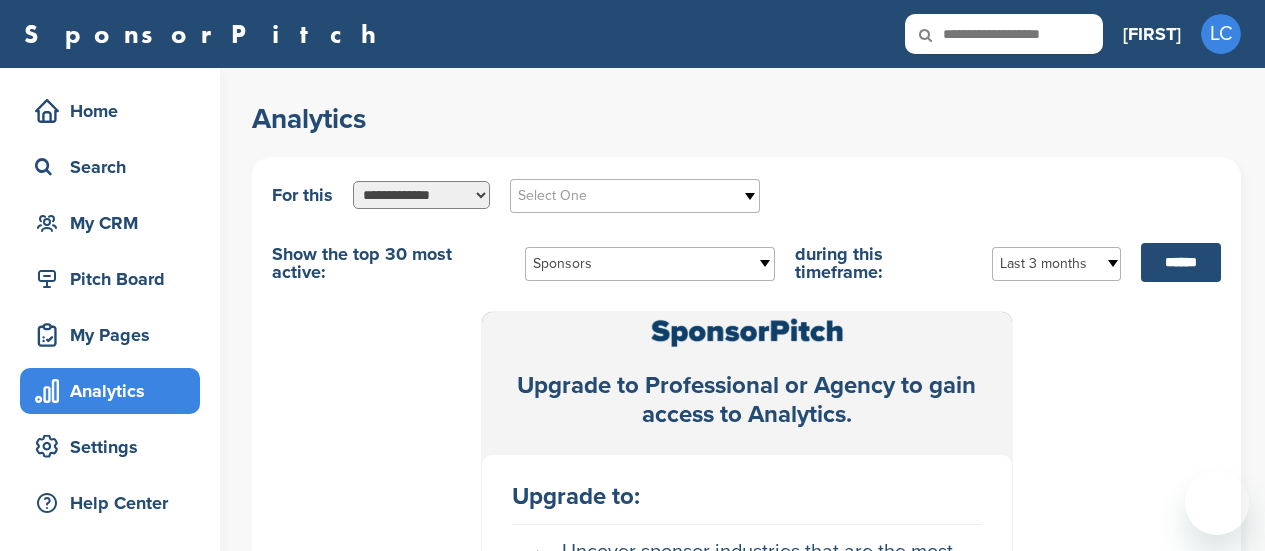 scroll, scrollTop: 0, scrollLeft: 0, axis: both 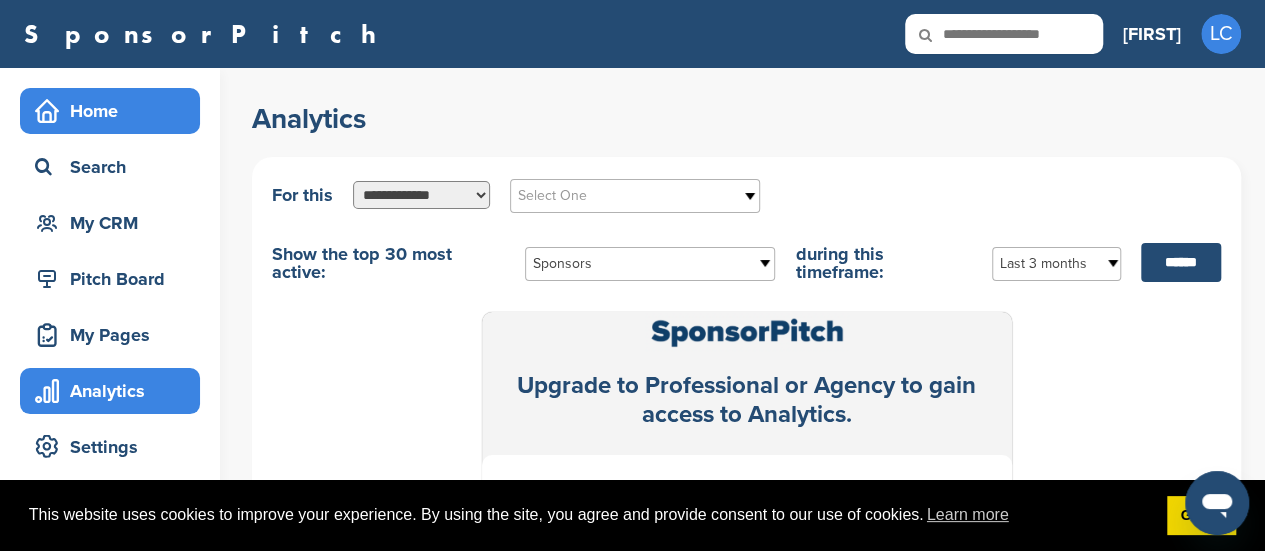 click on "Home" at bounding box center [115, 111] 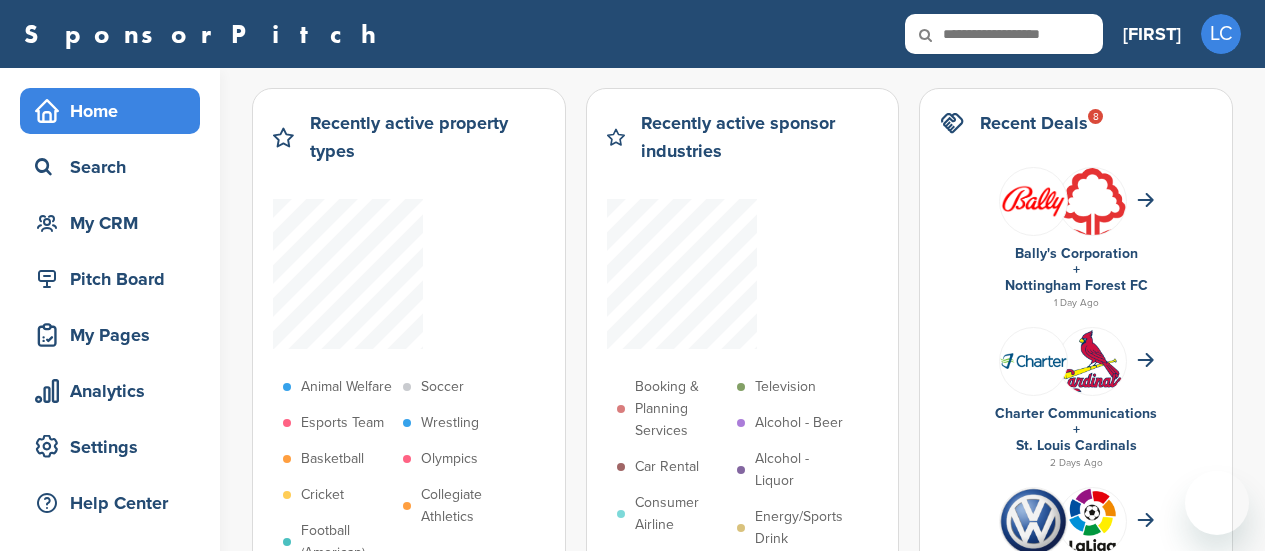 scroll, scrollTop: 0, scrollLeft: 0, axis: both 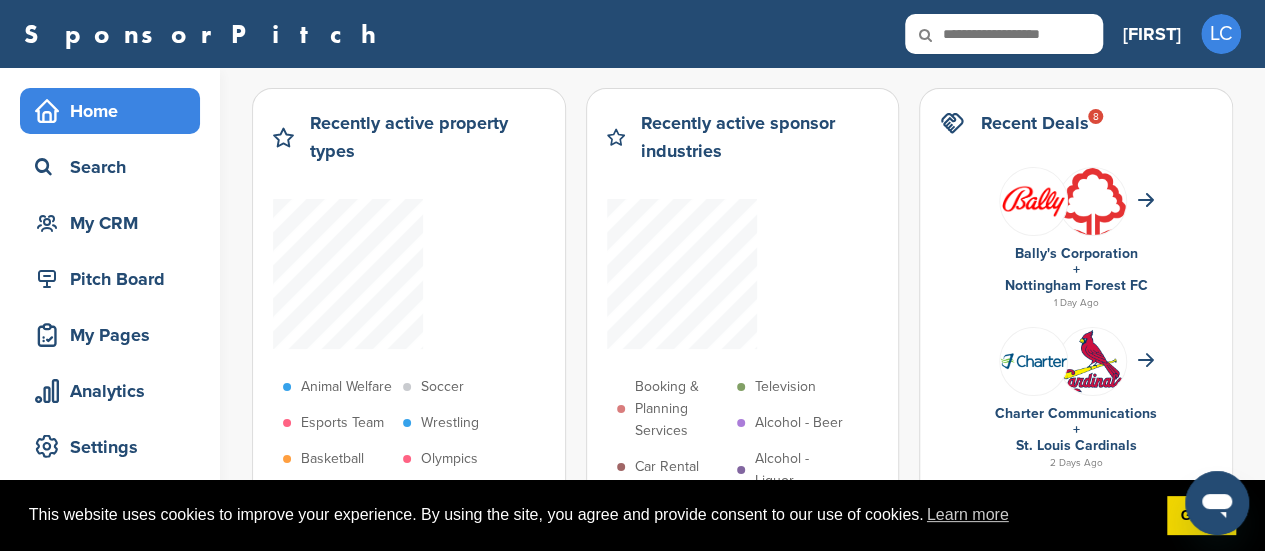 click on "SponsorPitch" at bounding box center (206, 34) 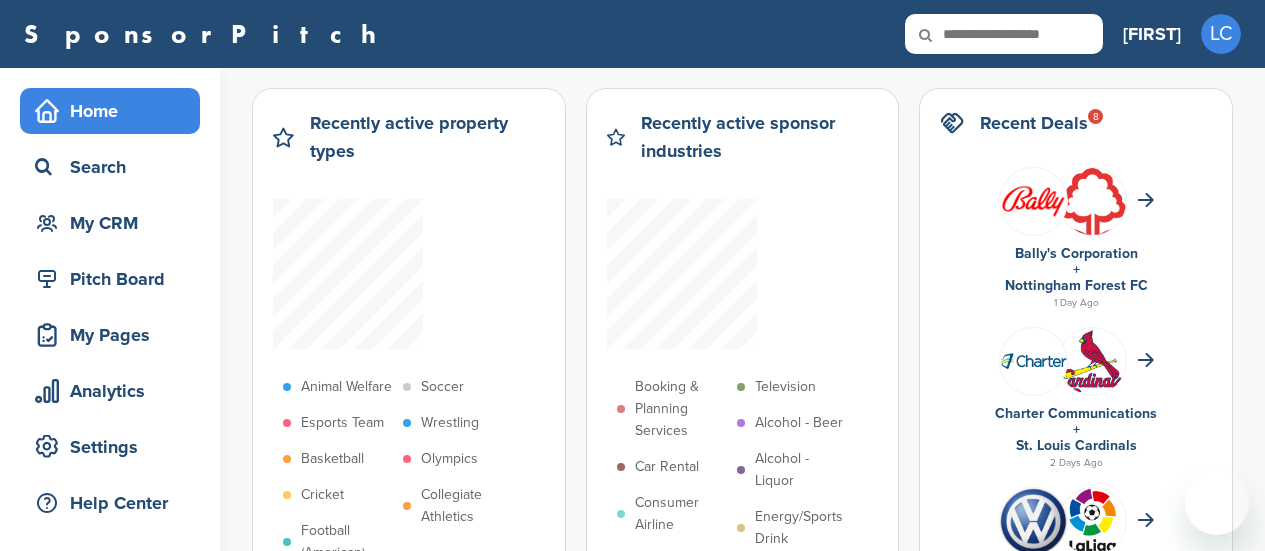 scroll, scrollTop: 0, scrollLeft: 0, axis: both 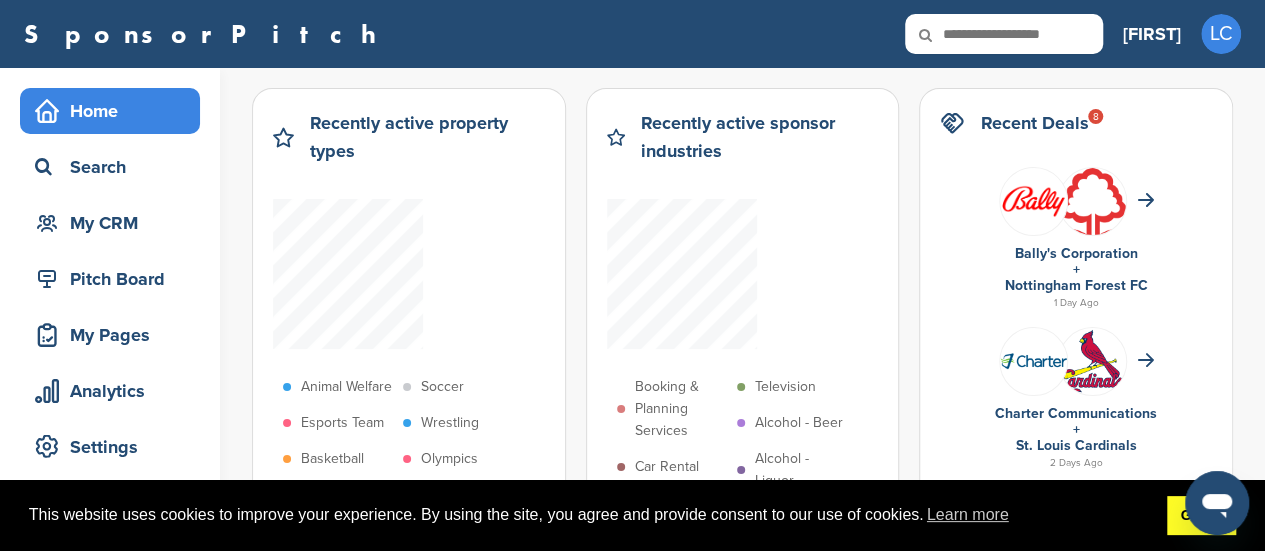 click on "Got it!" at bounding box center (1201, 516) 